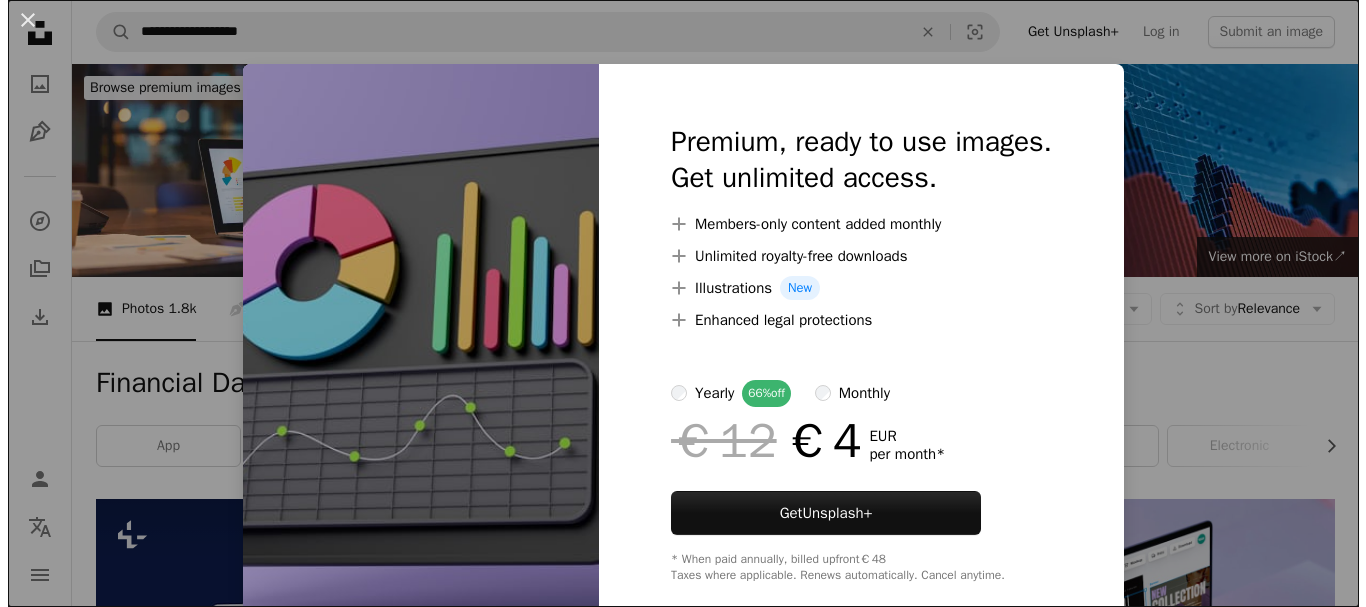 scroll, scrollTop: 1200, scrollLeft: 0, axis: vertical 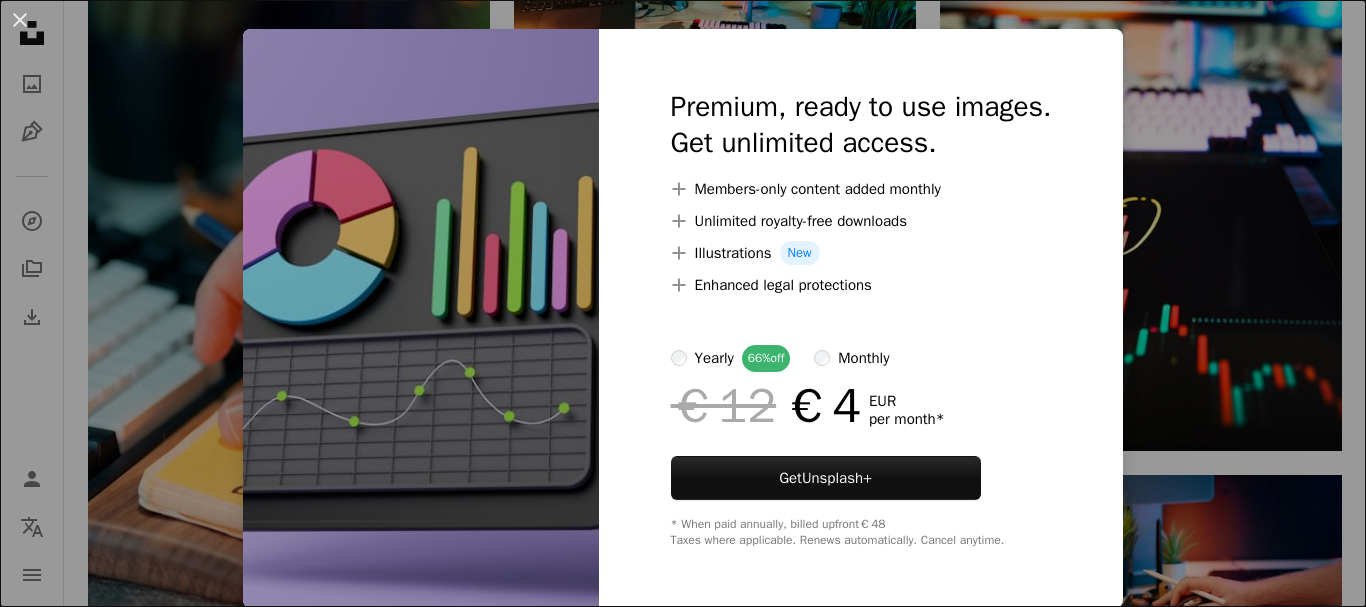 click on "An X shape Premium, ready to use images. Get unlimited access. A plus sign Members-only content added monthly A plus sign Unlimited royalty-free downloads A plus sign Illustrations  New A plus sign Enhanced legal protections yearly 66%  off monthly €12   €4 EUR per month * Get  Unsplash+ * When paid annually, billed upfront  €48 Taxes where applicable. Renews automatically. Cancel anytime." at bounding box center (683, 303) 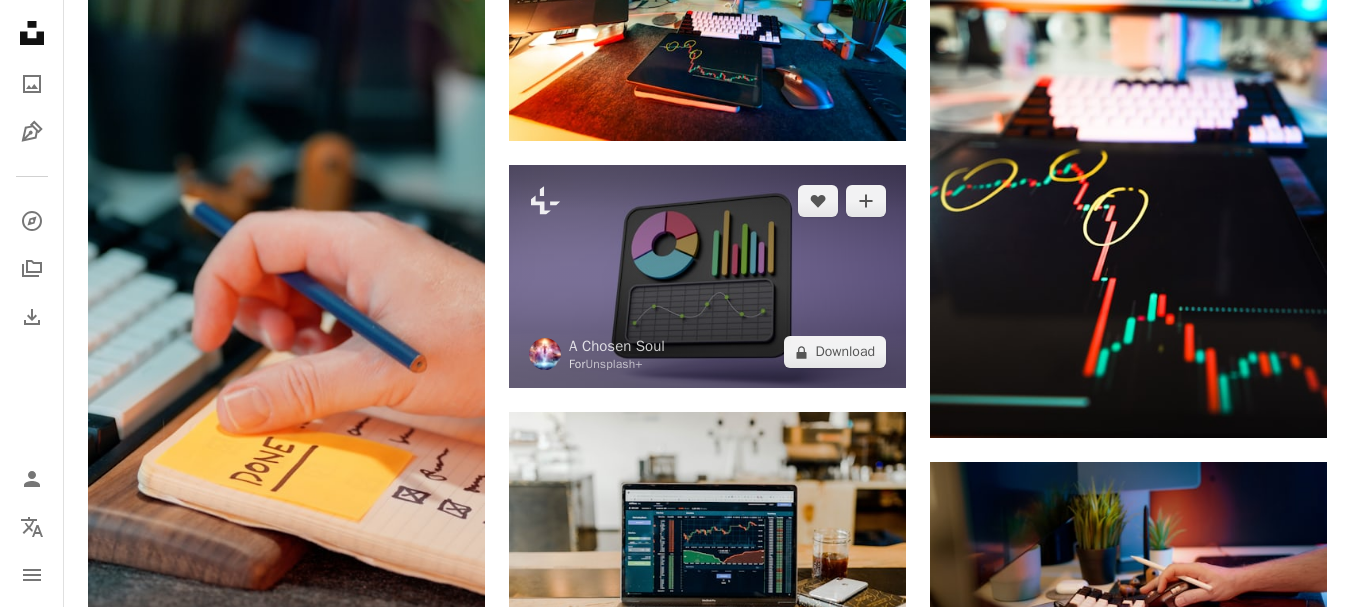 click at bounding box center [707, 276] 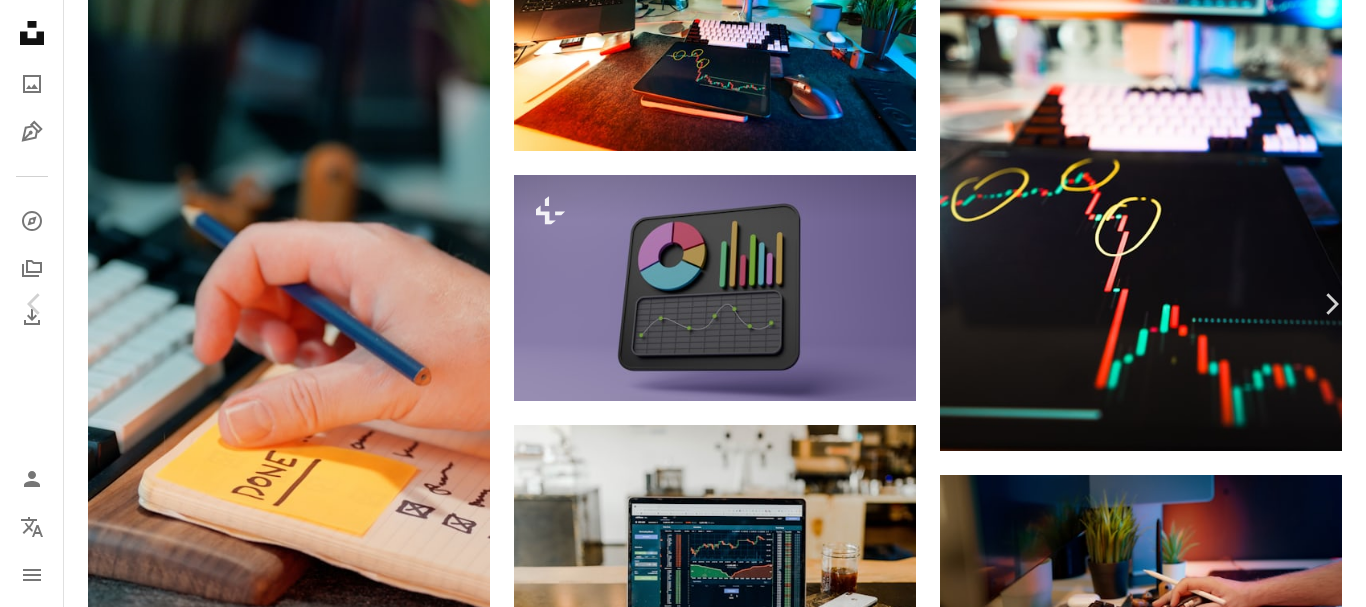 scroll, scrollTop: 0, scrollLeft: 0, axis: both 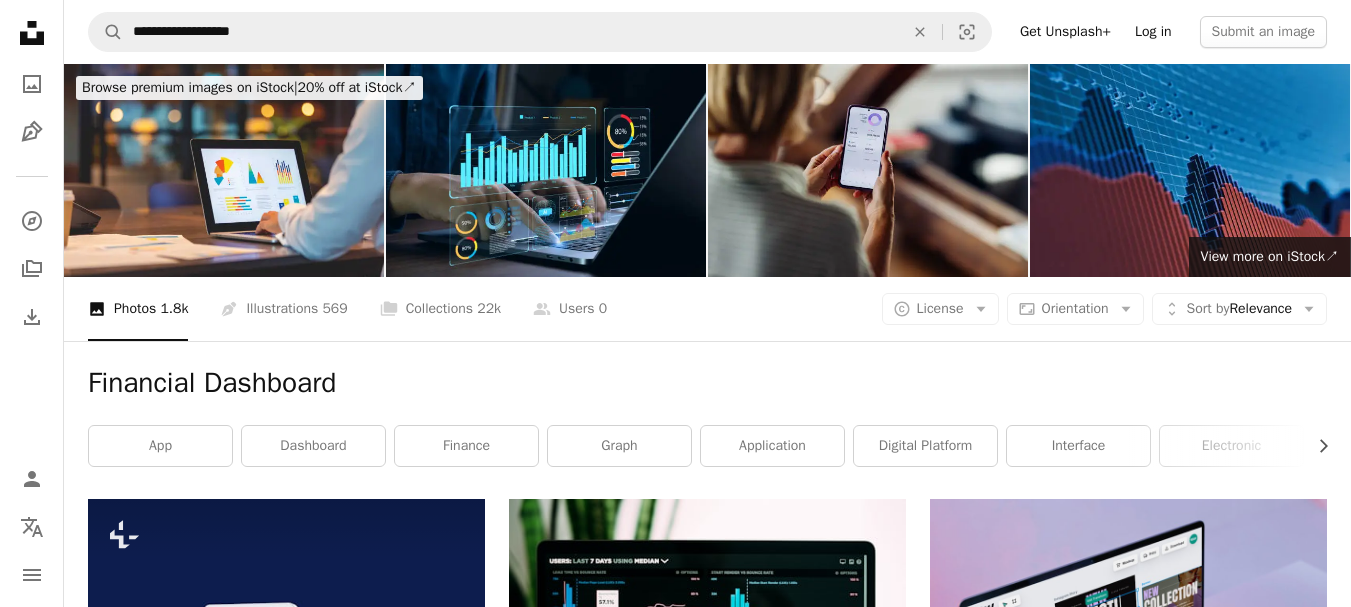 click on "Log in" at bounding box center (1153, 32) 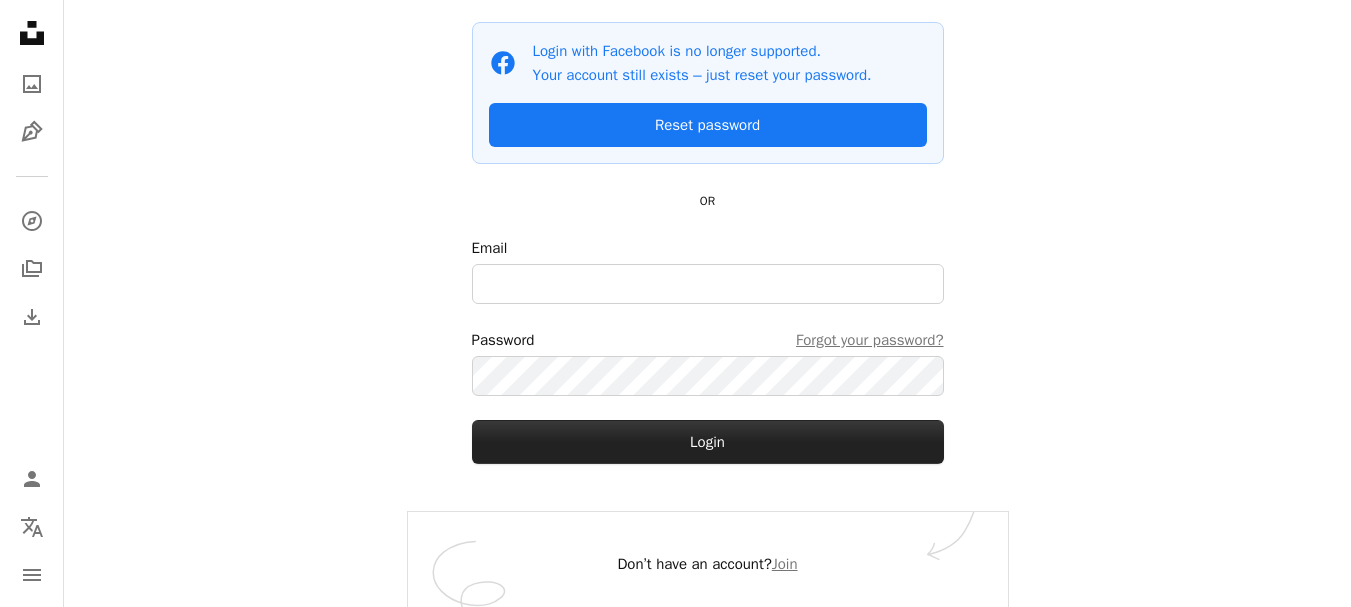 scroll, scrollTop: 203, scrollLeft: 0, axis: vertical 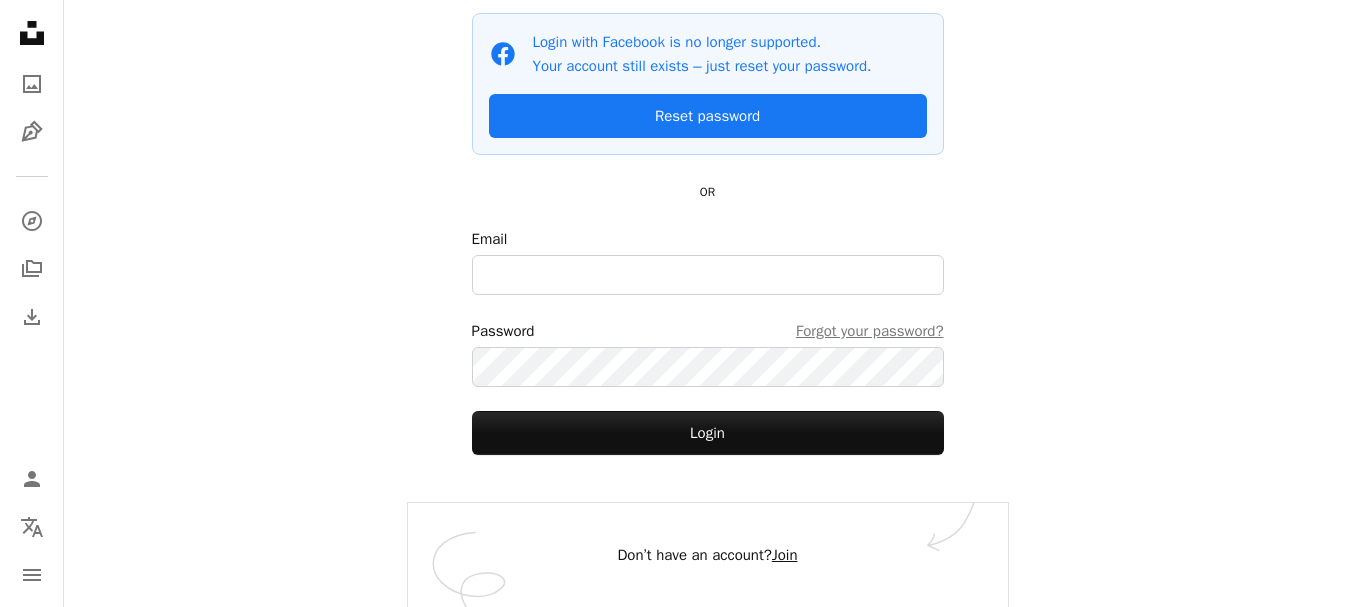 click on "Join" at bounding box center [785, 555] 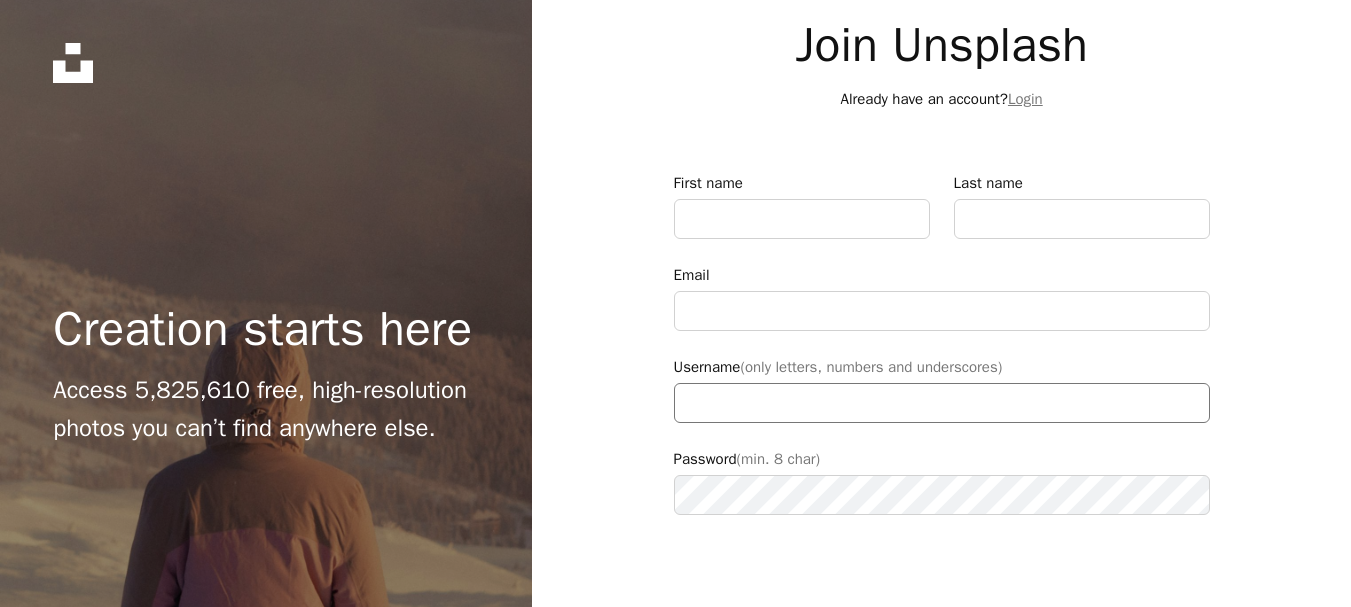 scroll, scrollTop: 0, scrollLeft: 0, axis: both 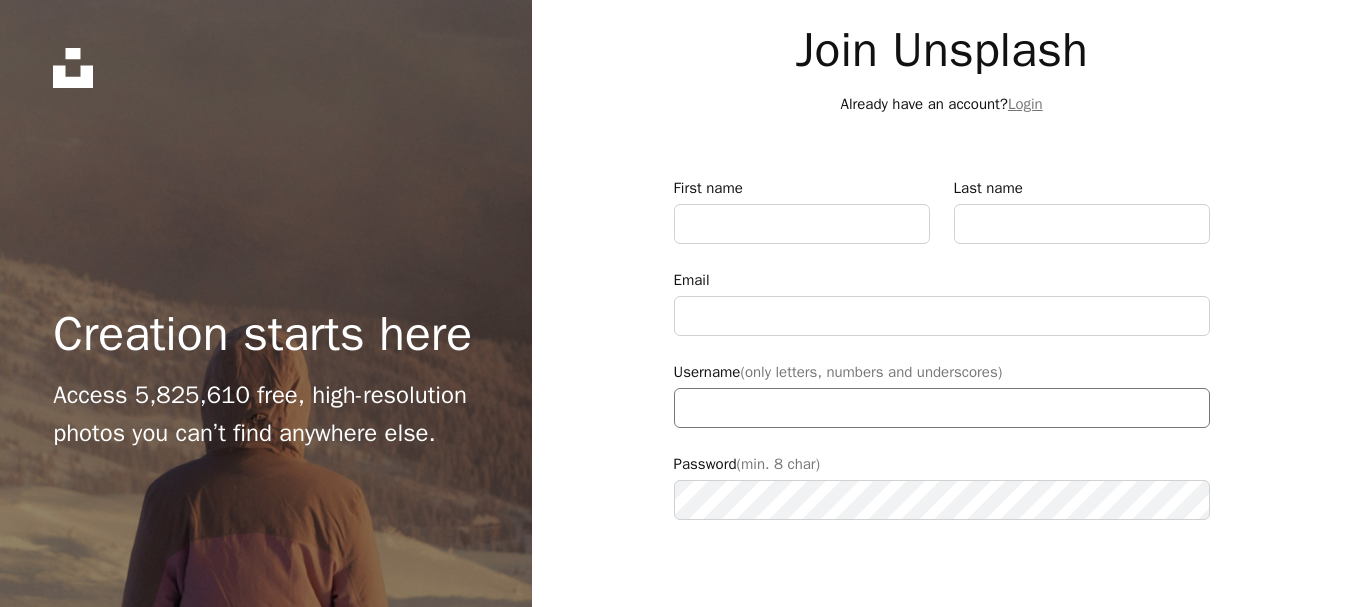 type on "**********" 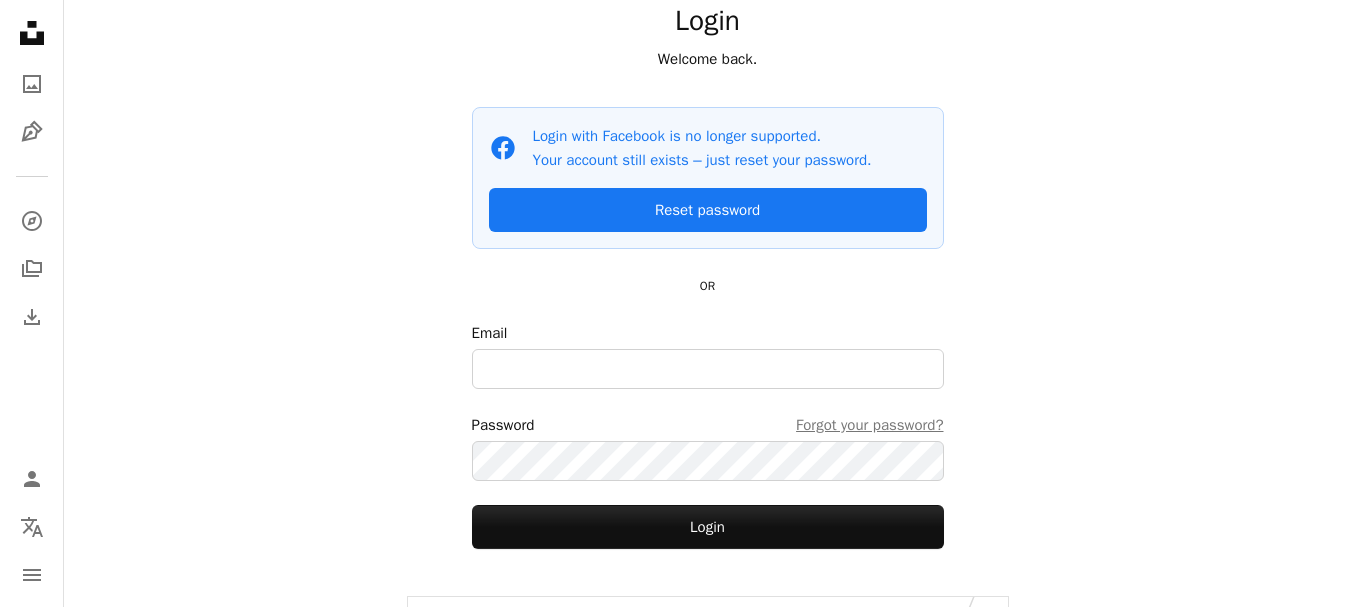 scroll, scrollTop: 0, scrollLeft: 0, axis: both 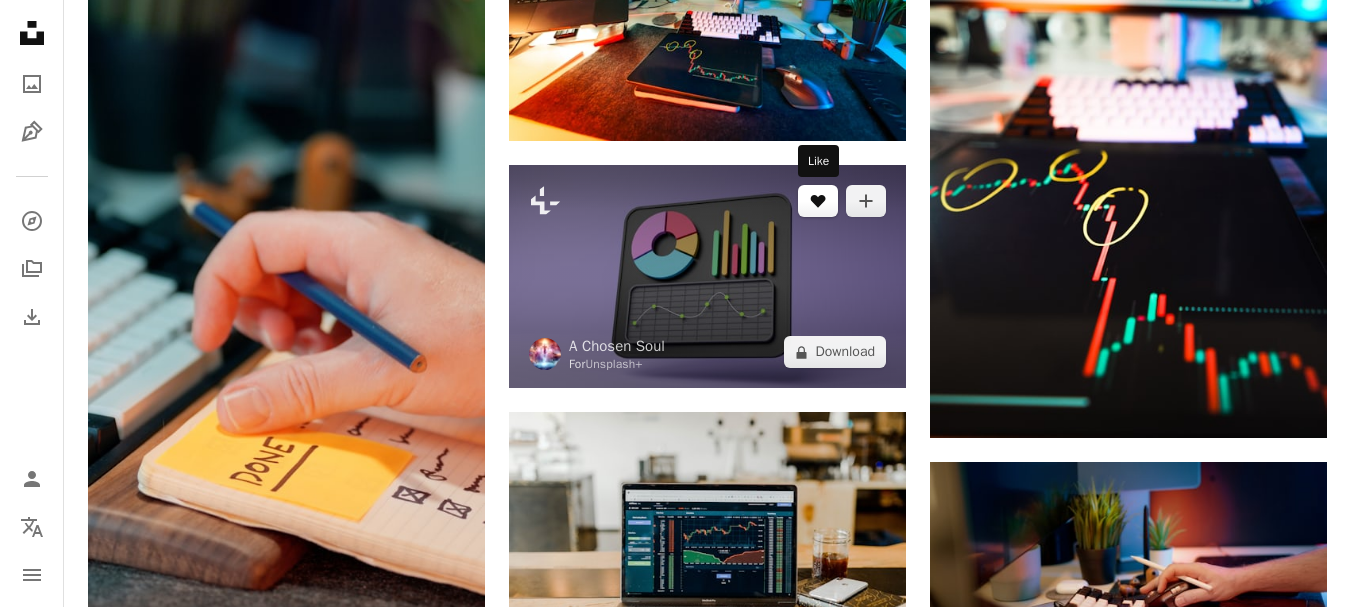 click 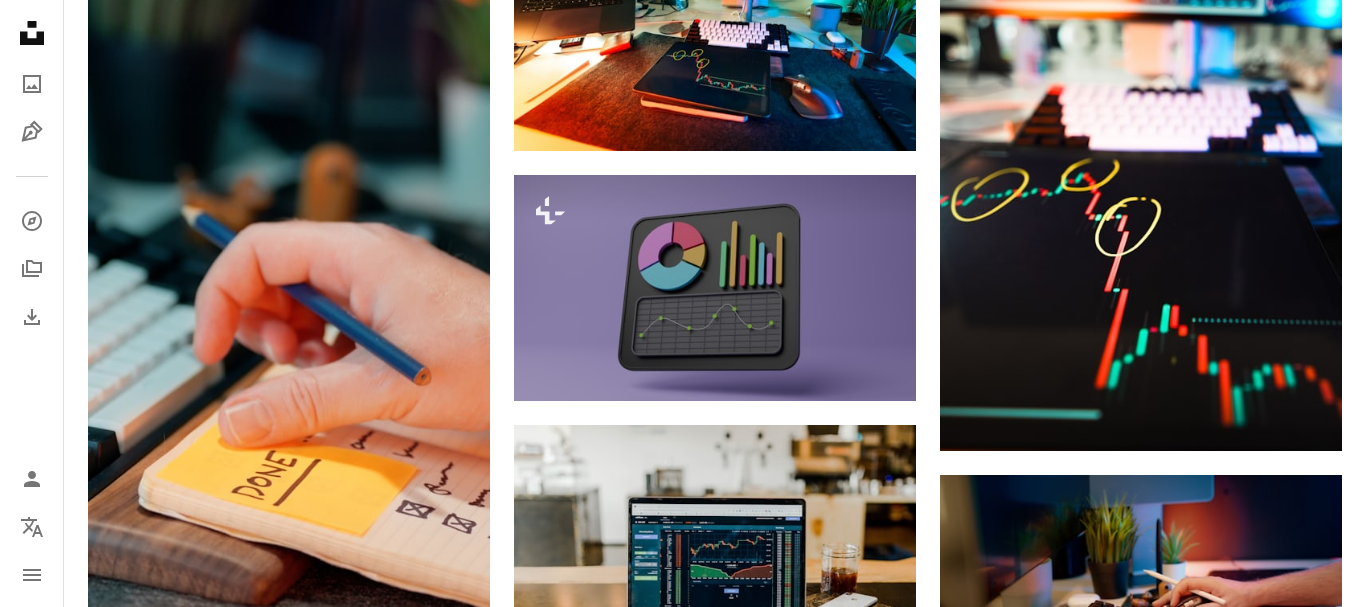 click on "Join Unsplash Already have an account?  Login First name Last name Email Username  (only letters, numbers and underscores) Password  (min. 8 char) Join By joining, you agree to the  Terms  and  Privacy Policy ." at bounding box center [823, 3561] 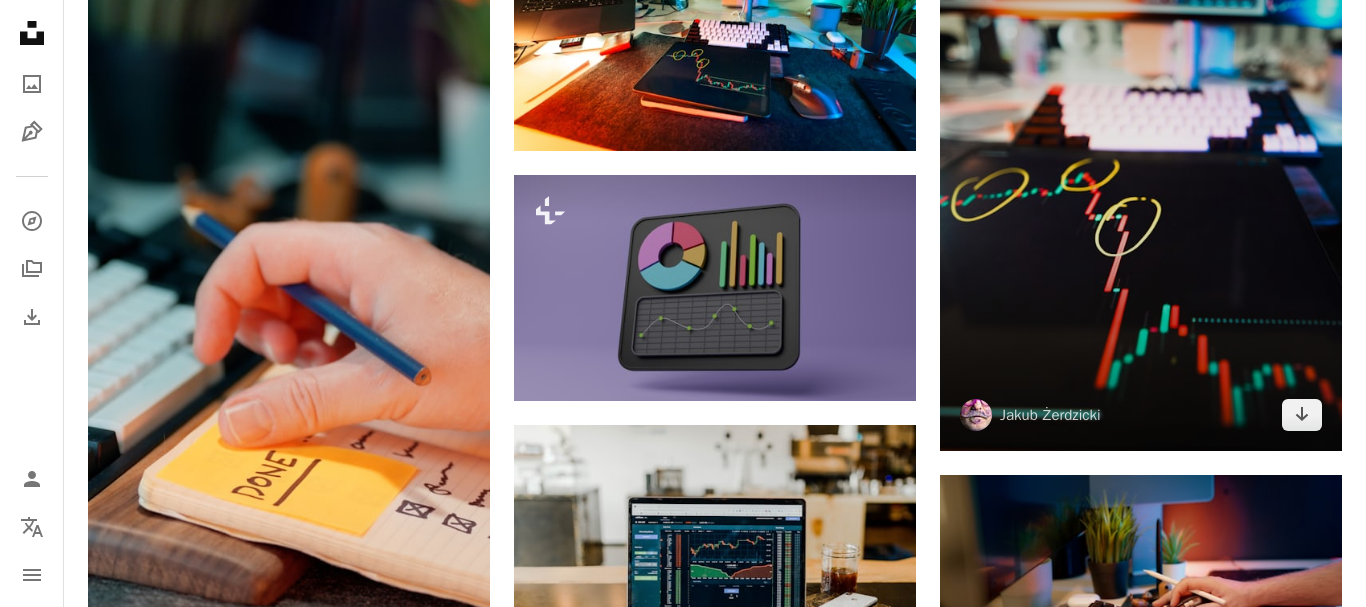 drag, startPoint x: 1159, startPoint y: 94, endPoint x: 1060, endPoint y: 195, distance: 141.42842 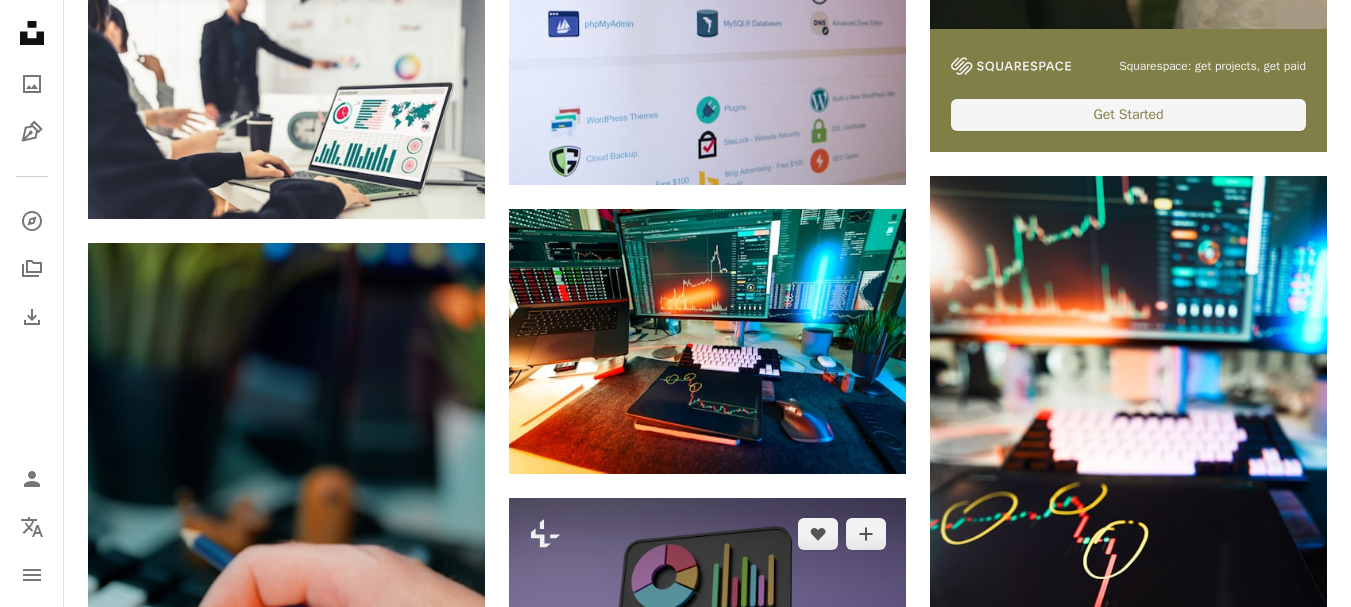 scroll, scrollTop: 800, scrollLeft: 0, axis: vertical 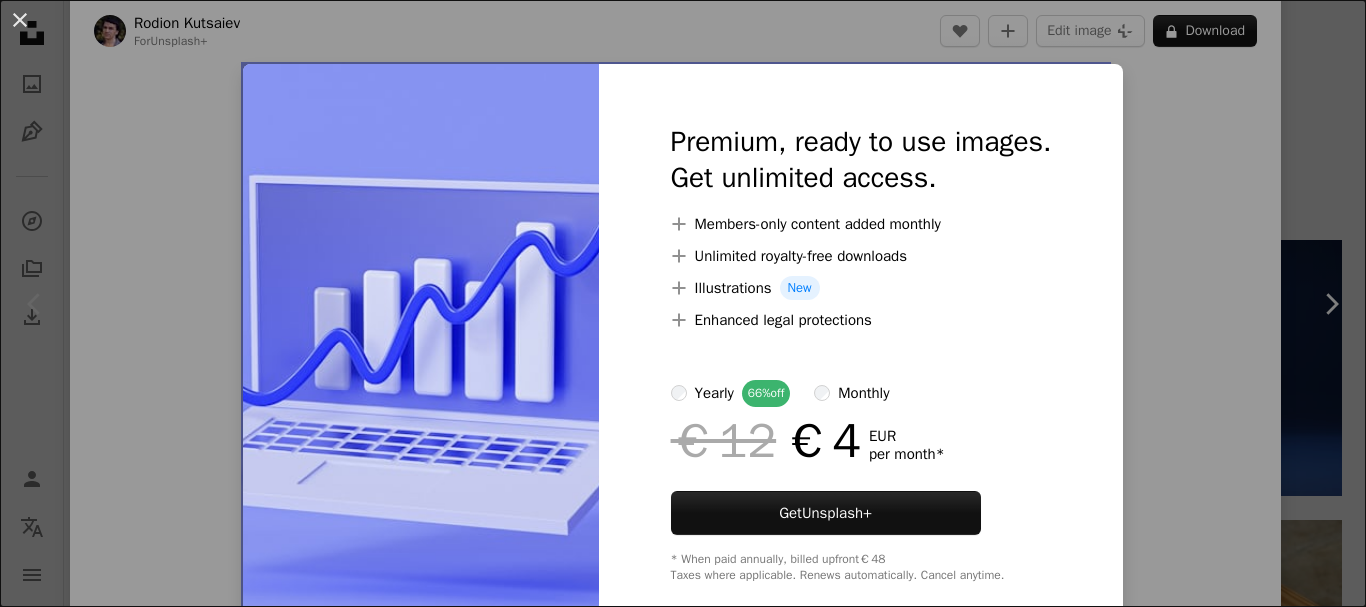click on "An X shape Premium, ready to use images. Get unlimited access. A plus sign Members-only content added monthly A plus sign Unlimited royalty-free downloads A plus sign Illustrations  New A plus sign Enhanced legal protections yearly 66%  off monthly €12   €4 EUR per month * Get  Unsplash+ * When paid annually, billed upfront  €48 Taxes where applicable. Renews automatically. Cancel anytime." at bounding box center [683, 303] 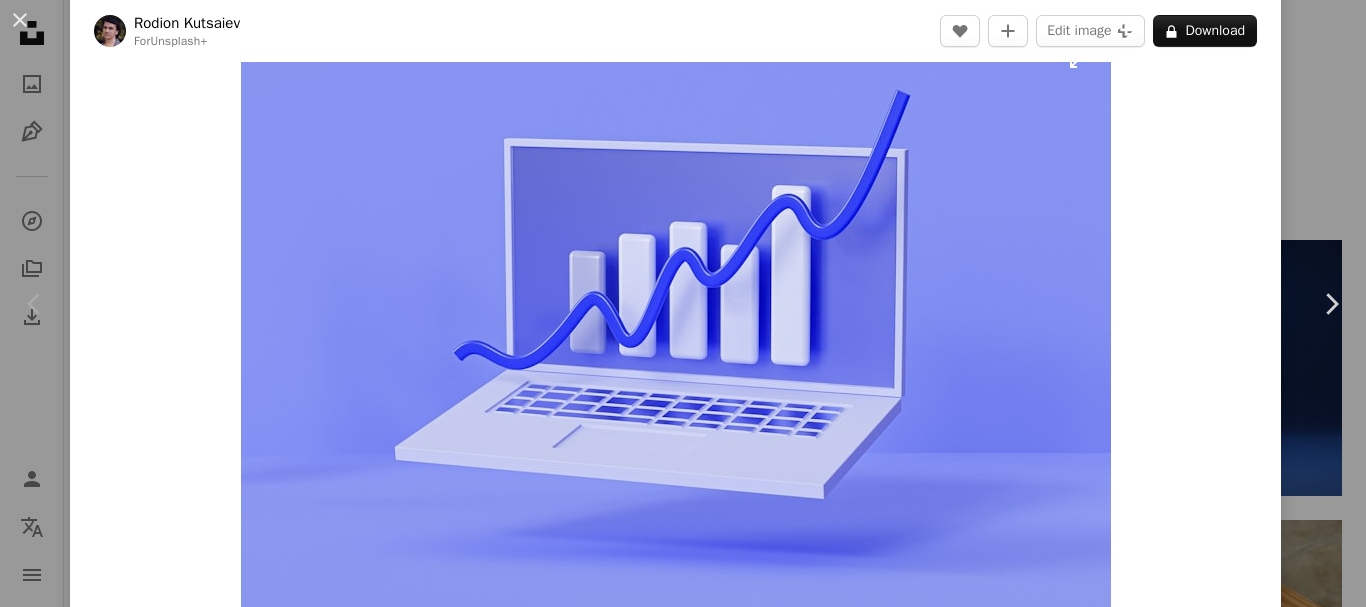 click at bounding box center (676, 317) 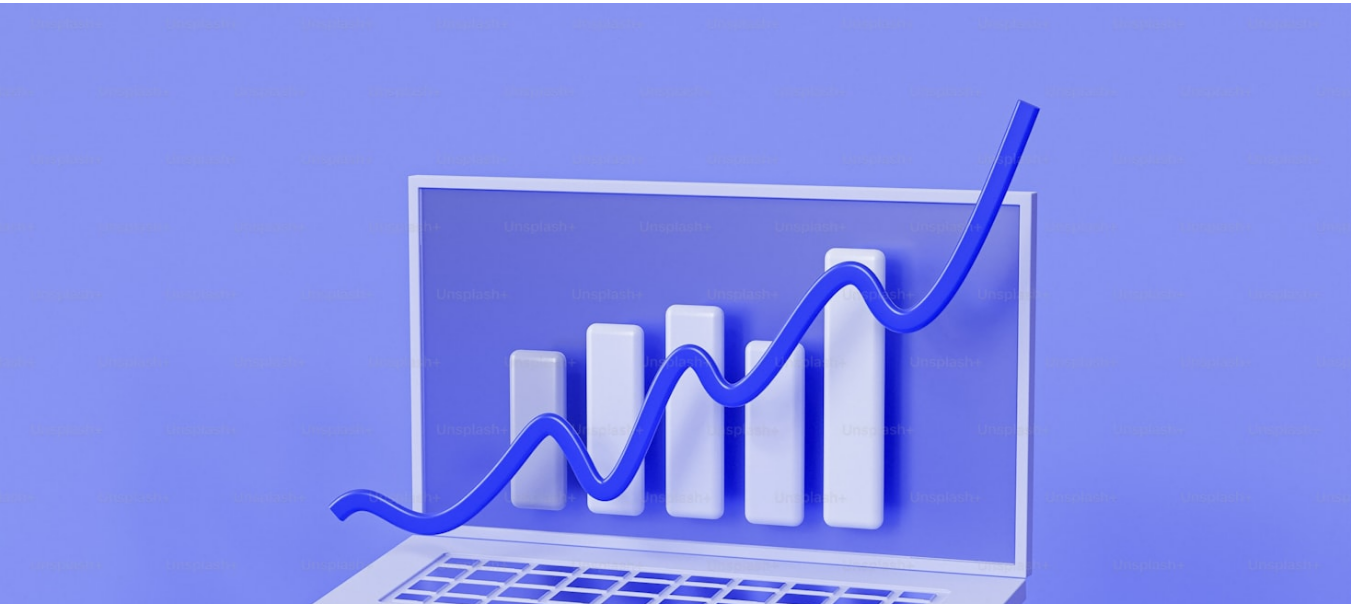scroll, scrollTop: 143, scrollLeft: 0, axis: vertical 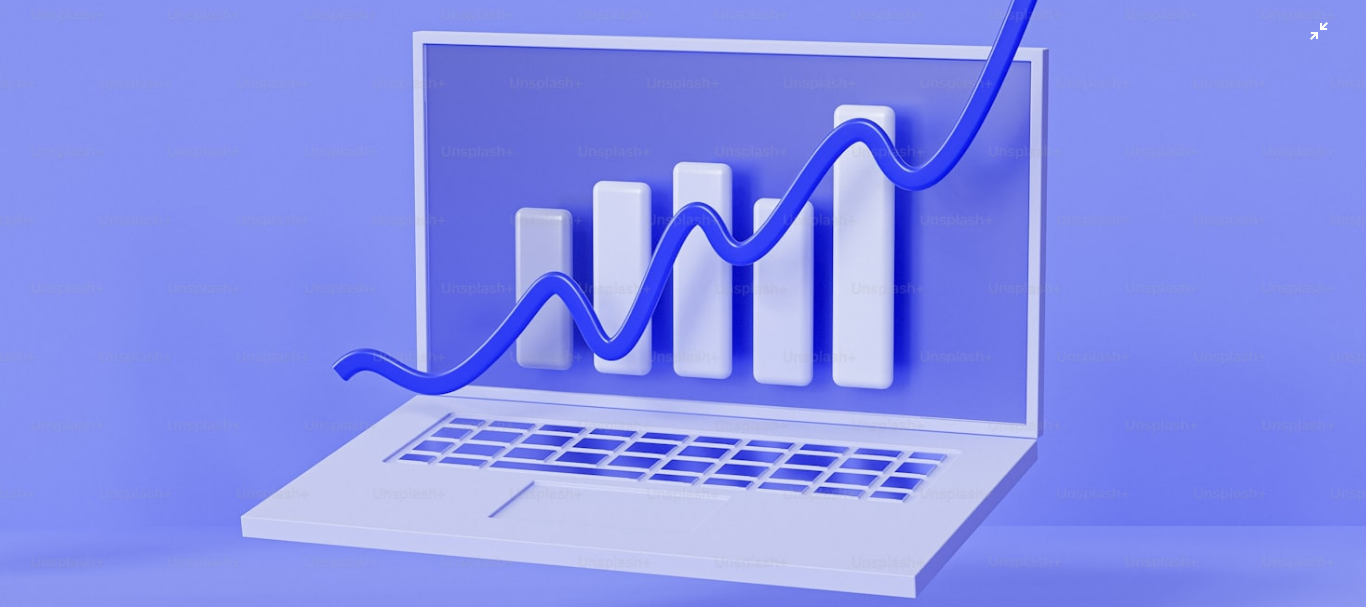 click at bounding box center [683, 312] 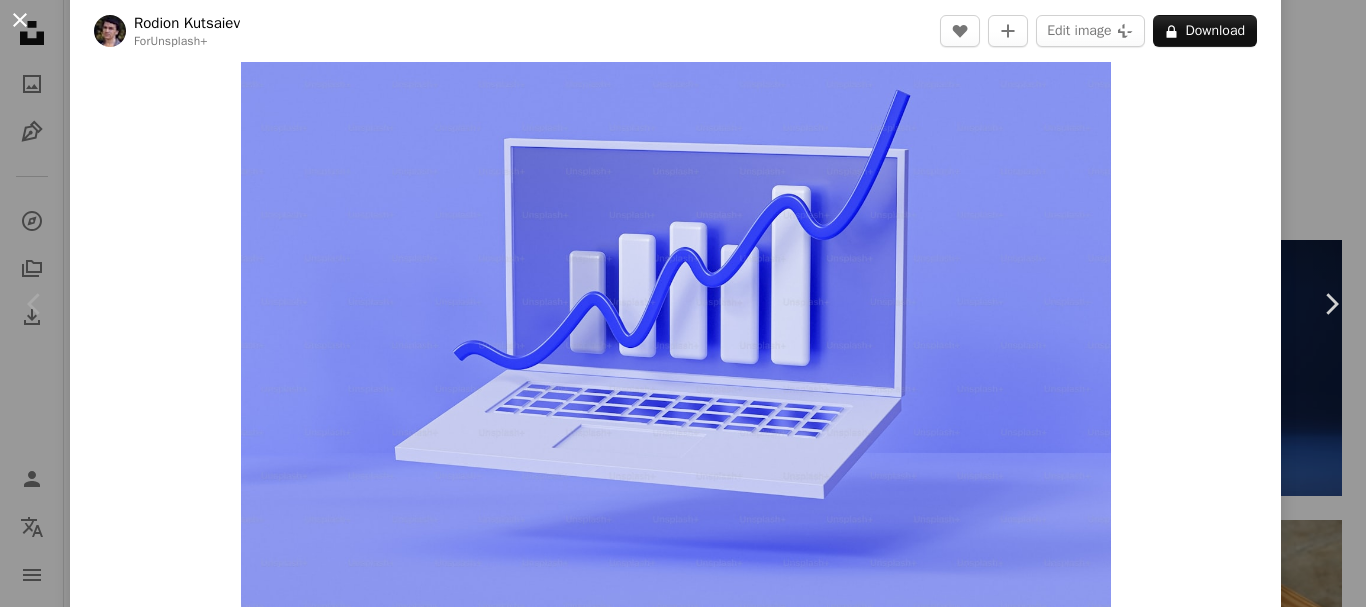 click on "An X shape" at bounding box center (20, 20) 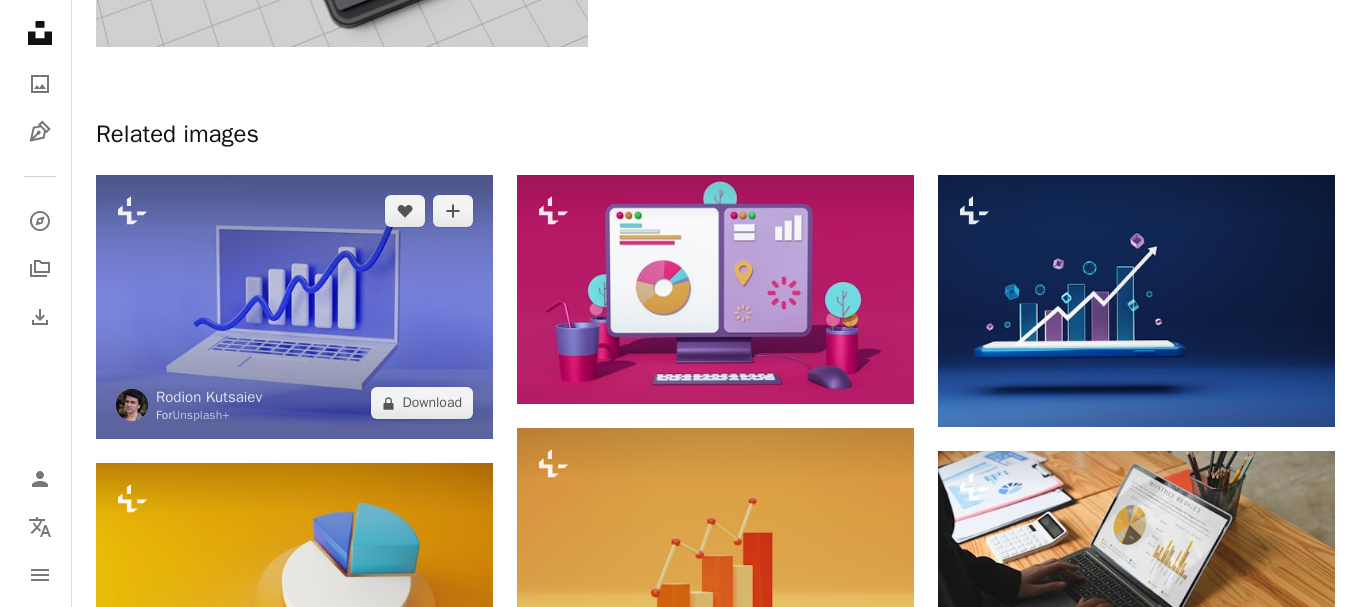 scroll, scrollTop: 1400, scrollLeft: 0, axis: vertical 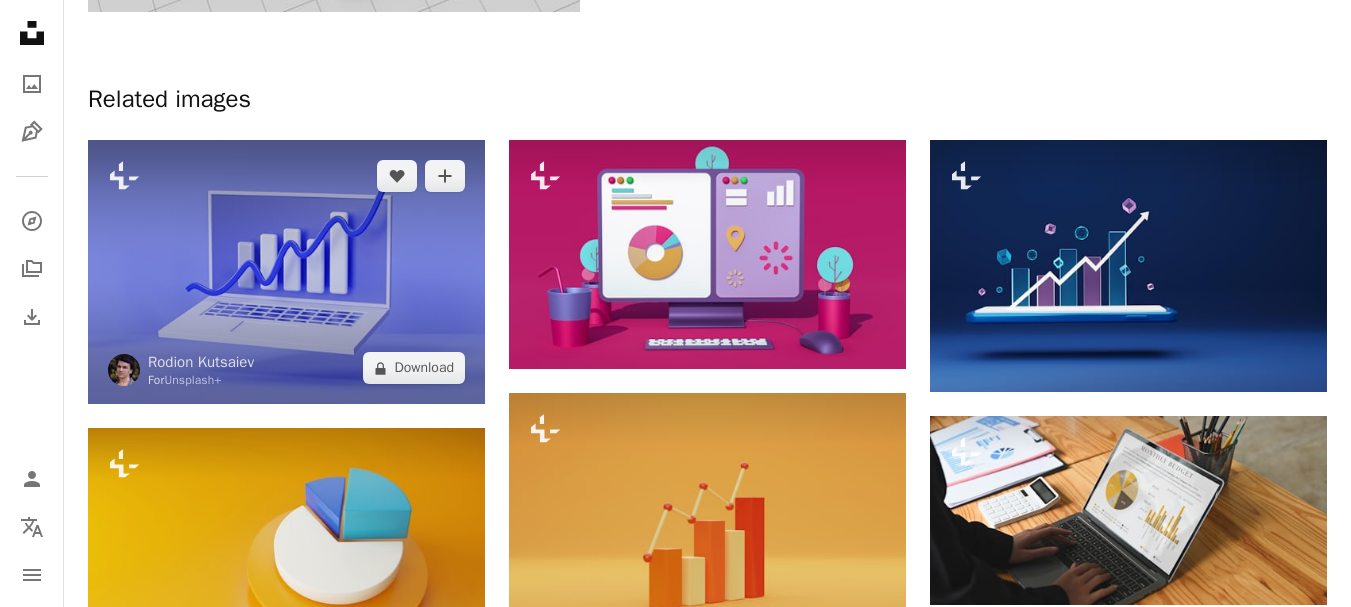 click at bounding box center (286, 272) 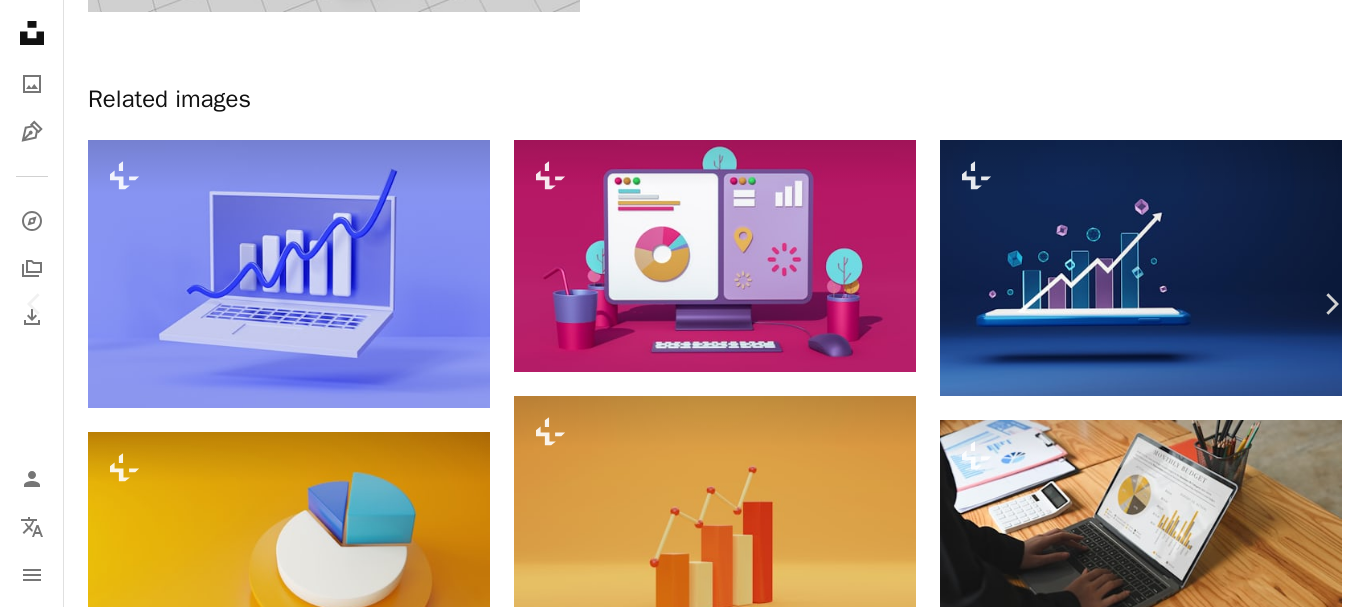 scroll, scrollTop: 400, scrollLeft: 0, axis: vertical 